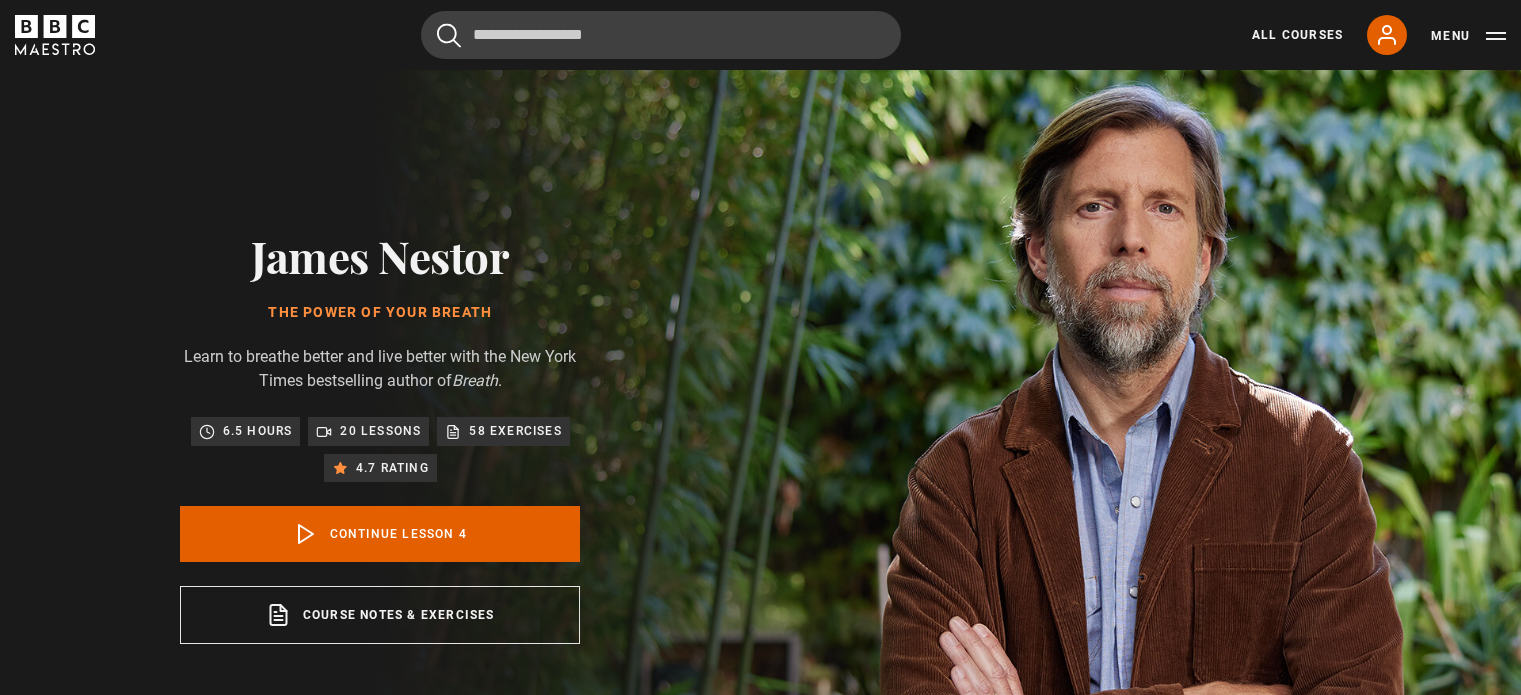 scroll, scrollTop: 874, scrollLeft: 0, axis: vertical 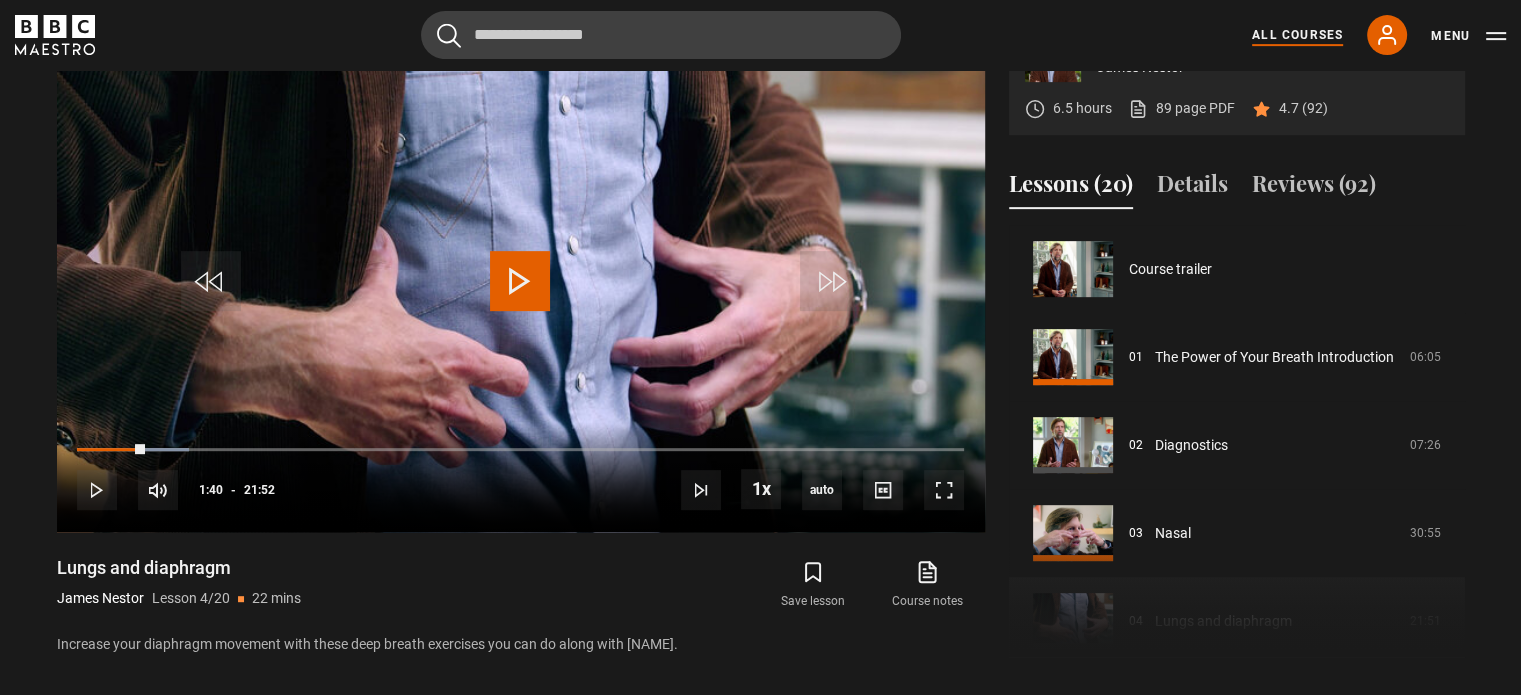 click on "All Courses
My Account
Search
Menu" at bounding box center (1367, 35) 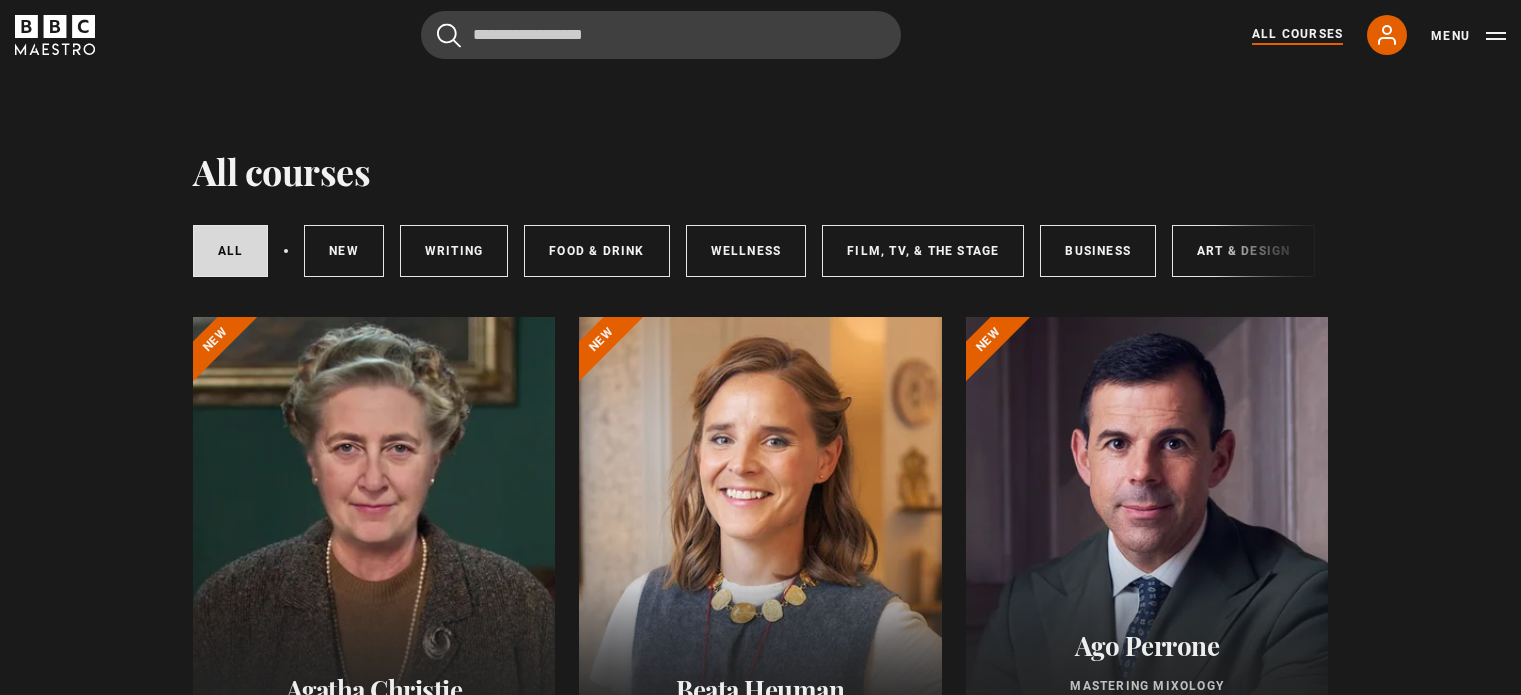 scroll, scrollTop: 0, scrollLeft: 0, axis: both 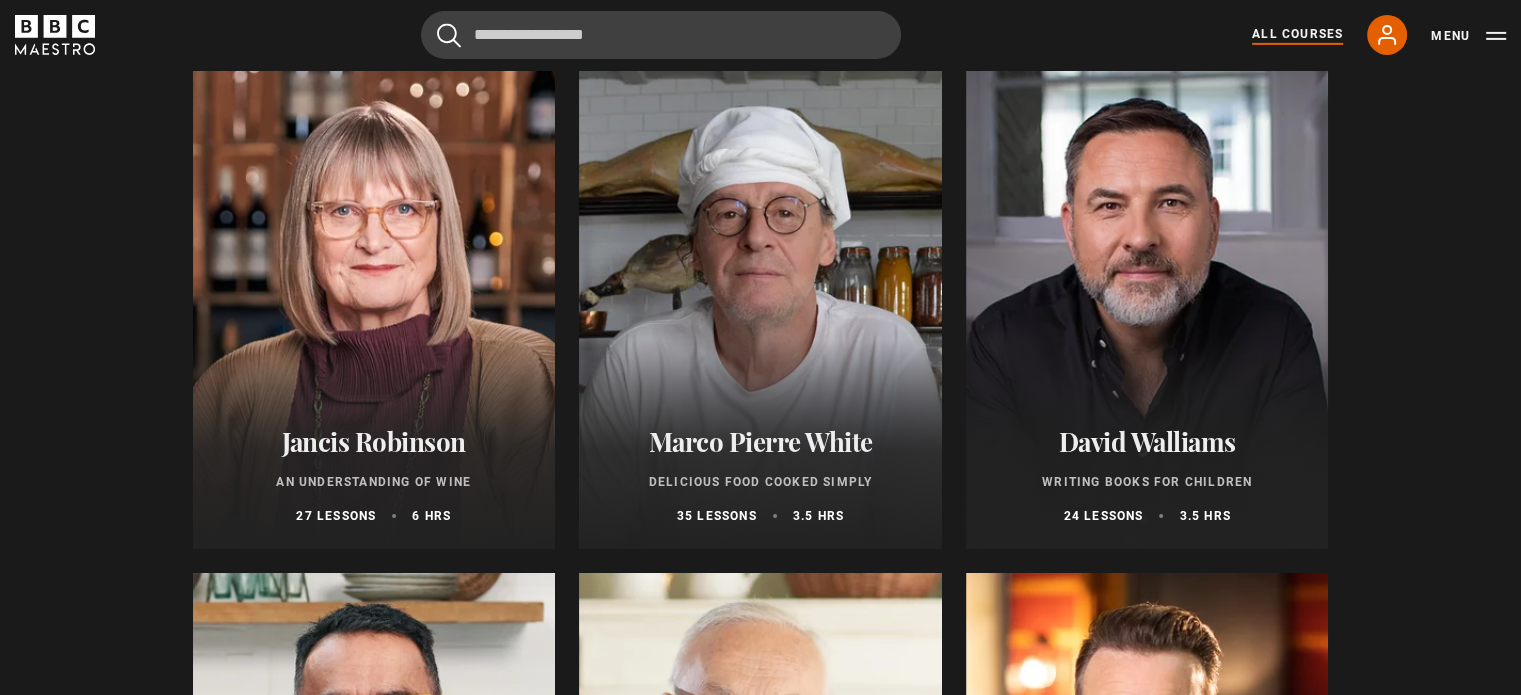 click at bounding box center [760, 309] 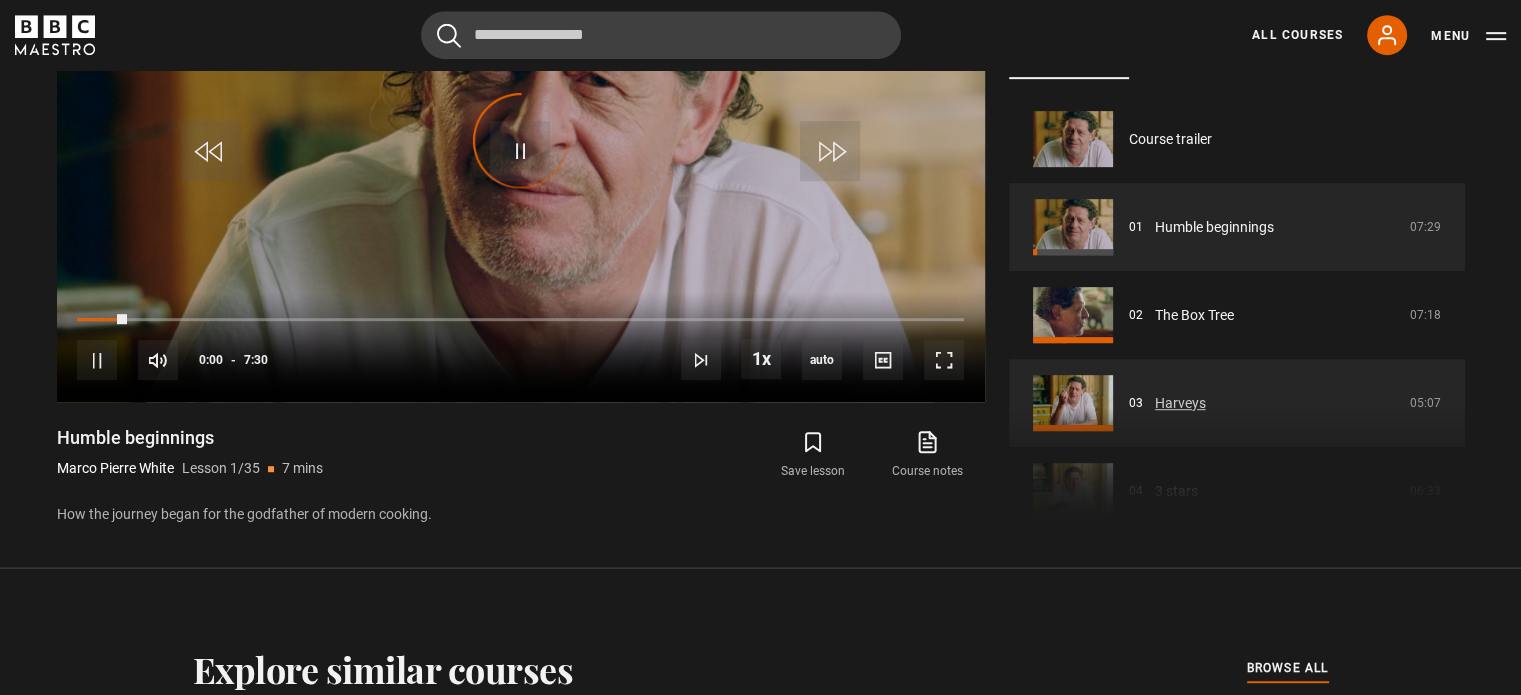scroll, scrollTop: 1028, scrollLeft: 0, axis: vertical 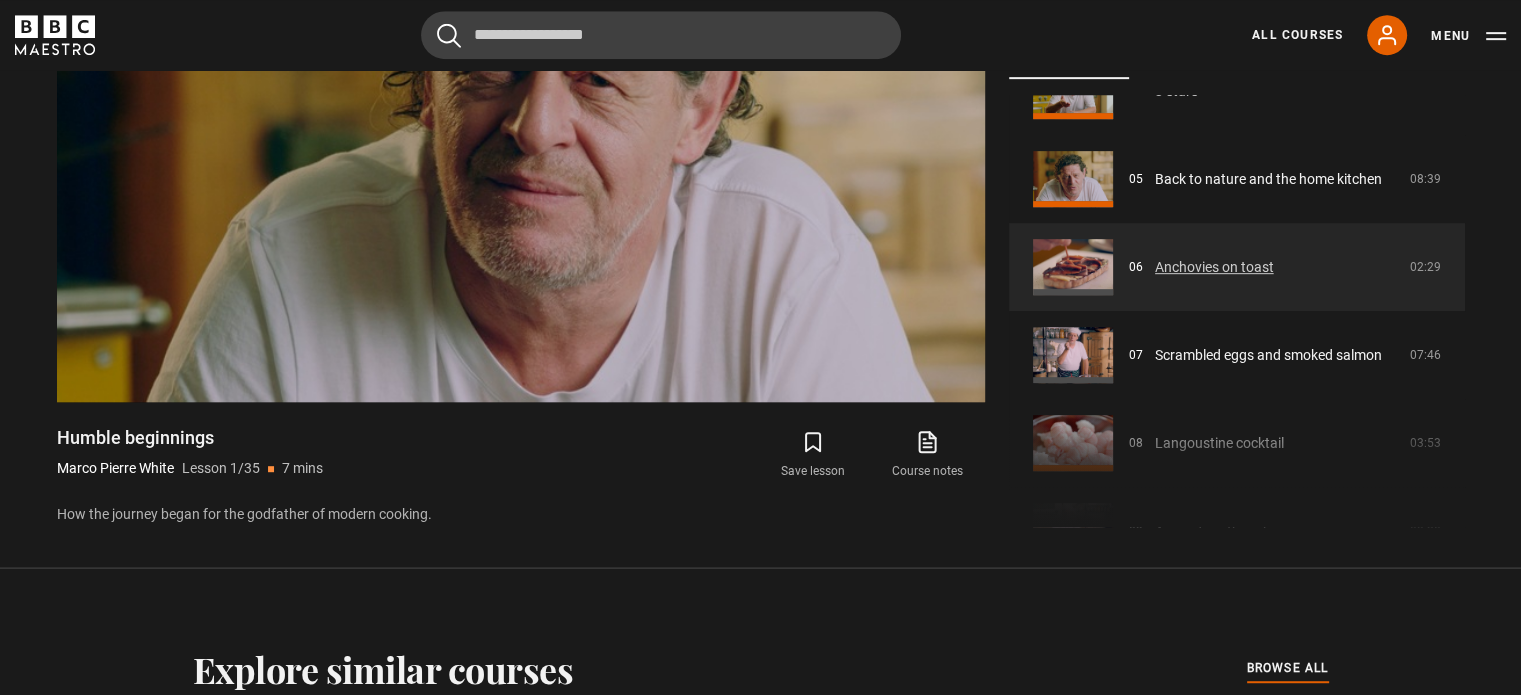 click on "Anchovies on toast" at bounding box center (1214, 267) 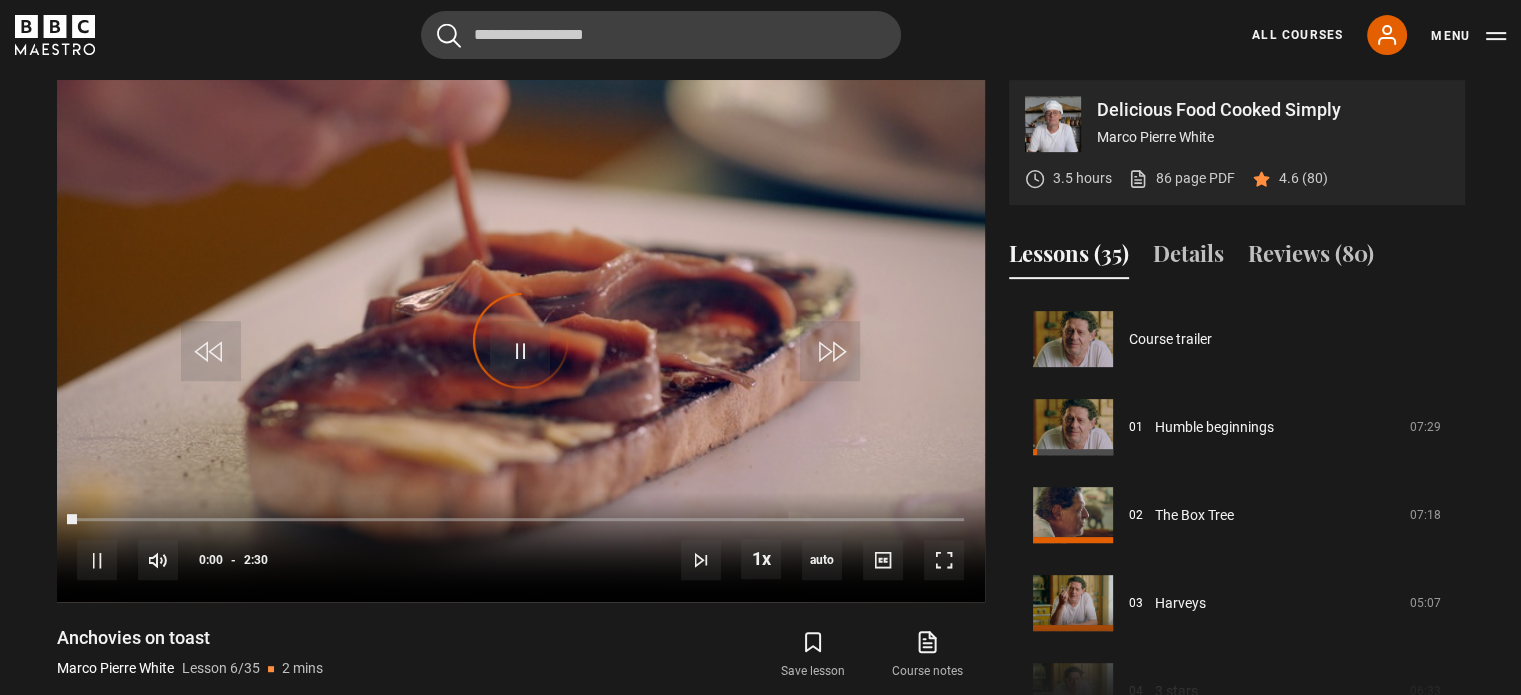 scroll, scrollTop: 828, scrollLeft: 0, axis: vertical 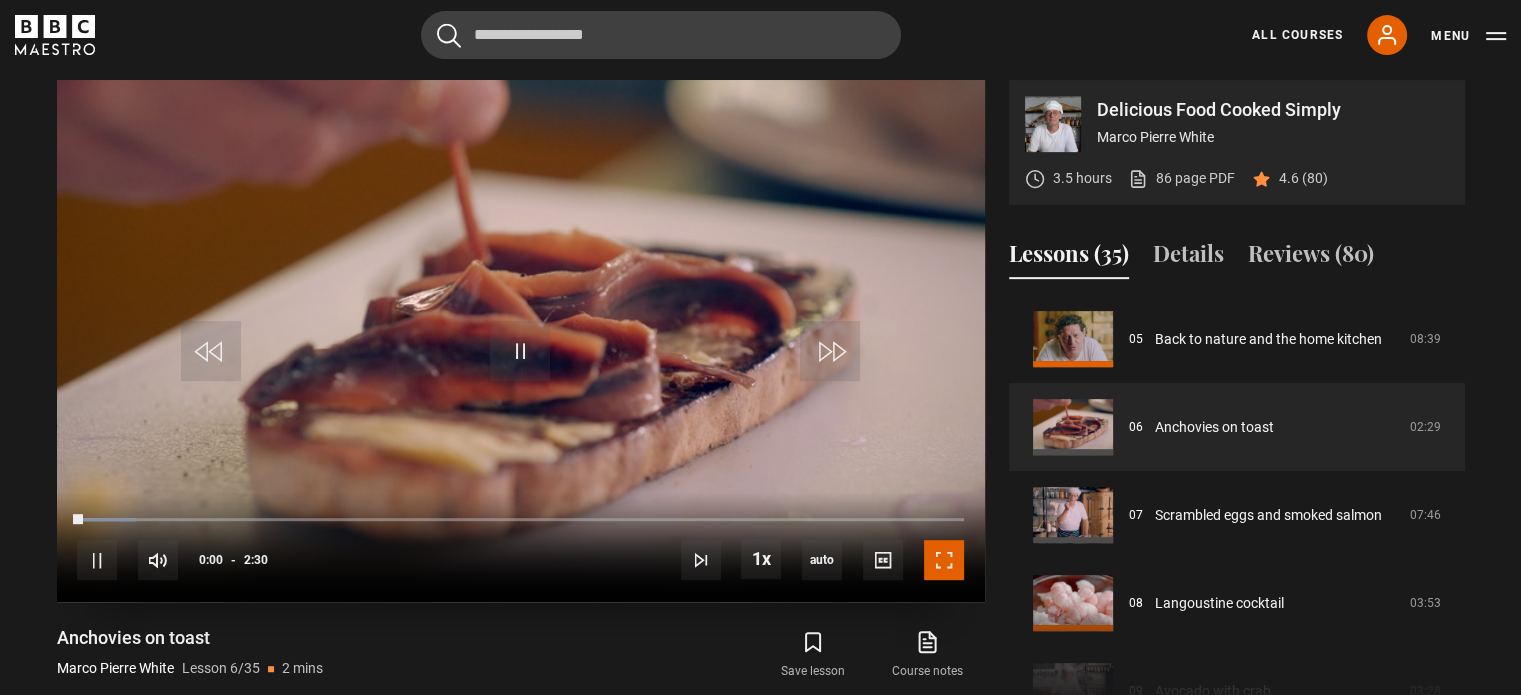 click at bounding box center [944, 560] 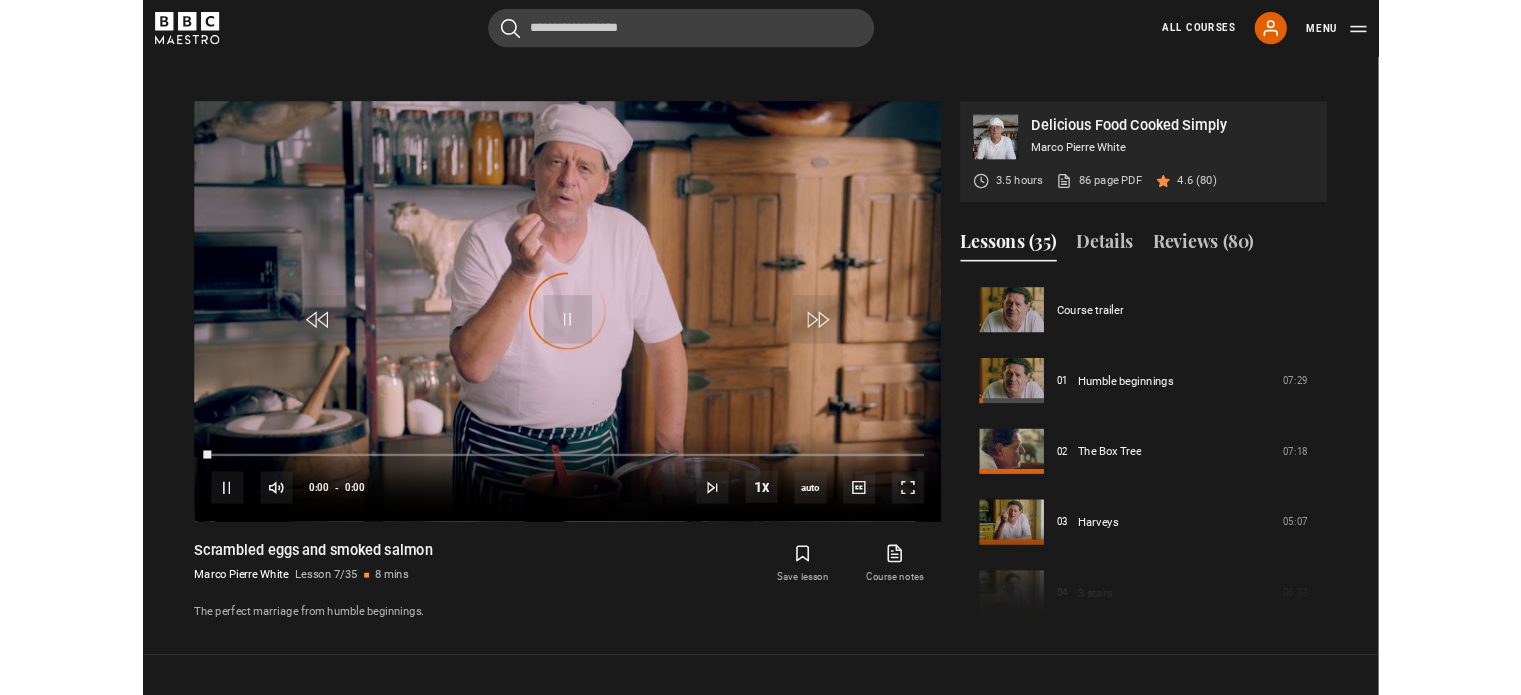 scroll, scrollTop: 874, scrollLeft: 0, axis: vertical 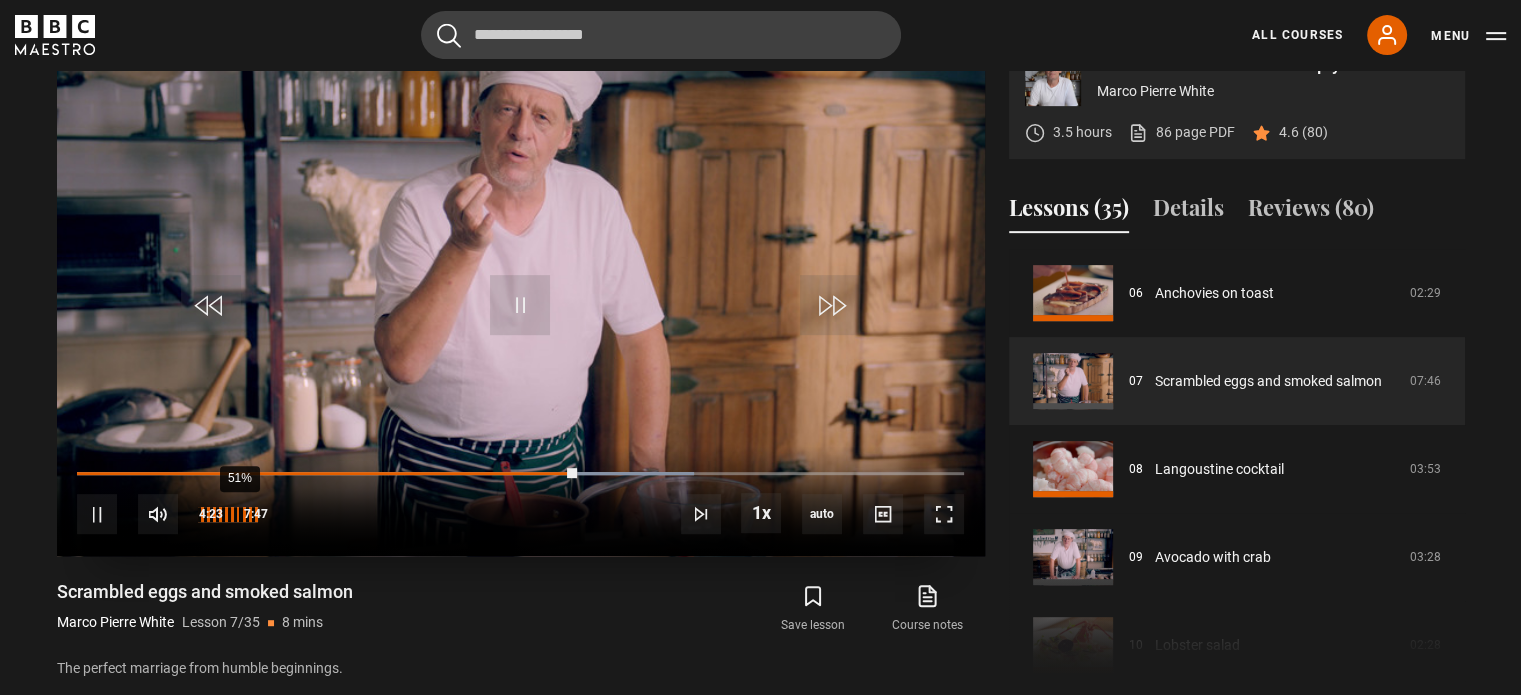 click on "51%" at bounding box center [228, 514] 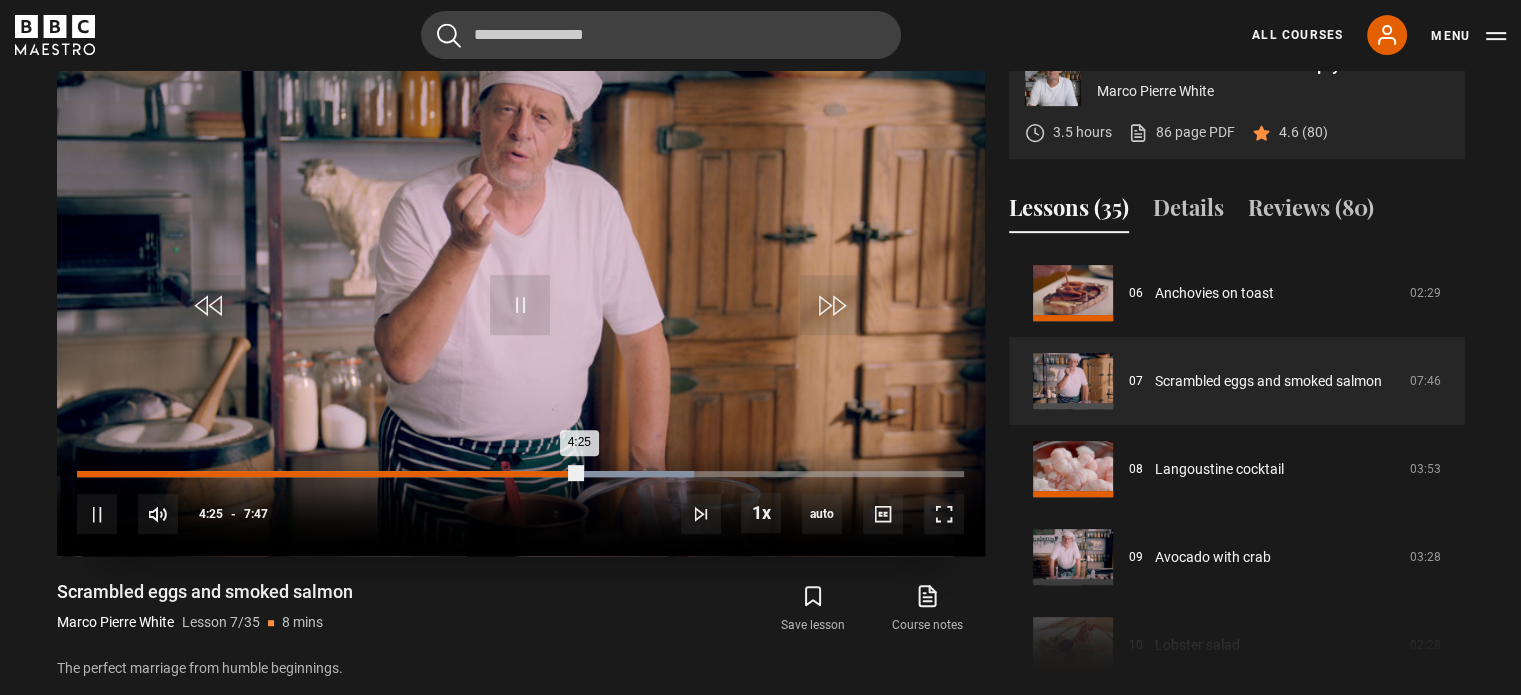 click on "4:25" at bounding box center [329, 474] 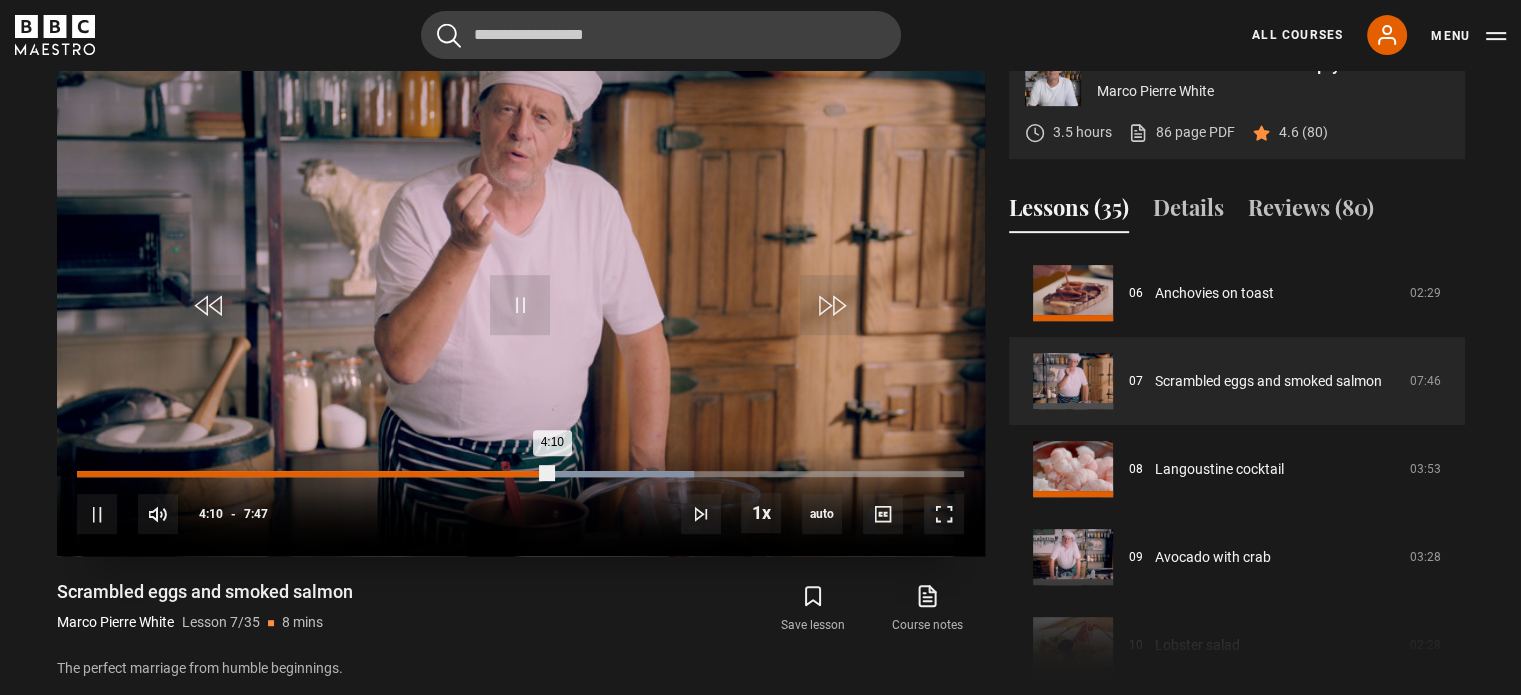 click on "10s Skip Back 10 seconds Pause 10s Skip Forward 10 seconds Loaded :  69.59% 4:03 4:10 Pause Mute 76% Current Time  4:10 - Duration  7:47
[FIRST] [LAST]
Lesson 7
Scrambled eggs and smoked salmon
1x Playback Rate 2x 1.5x 1x , selected 0.5x auto Quality 360p 720p 1080p 2160p Auto , selected Captions captions off , selected English  Captions" at bounding box center [521, 501] 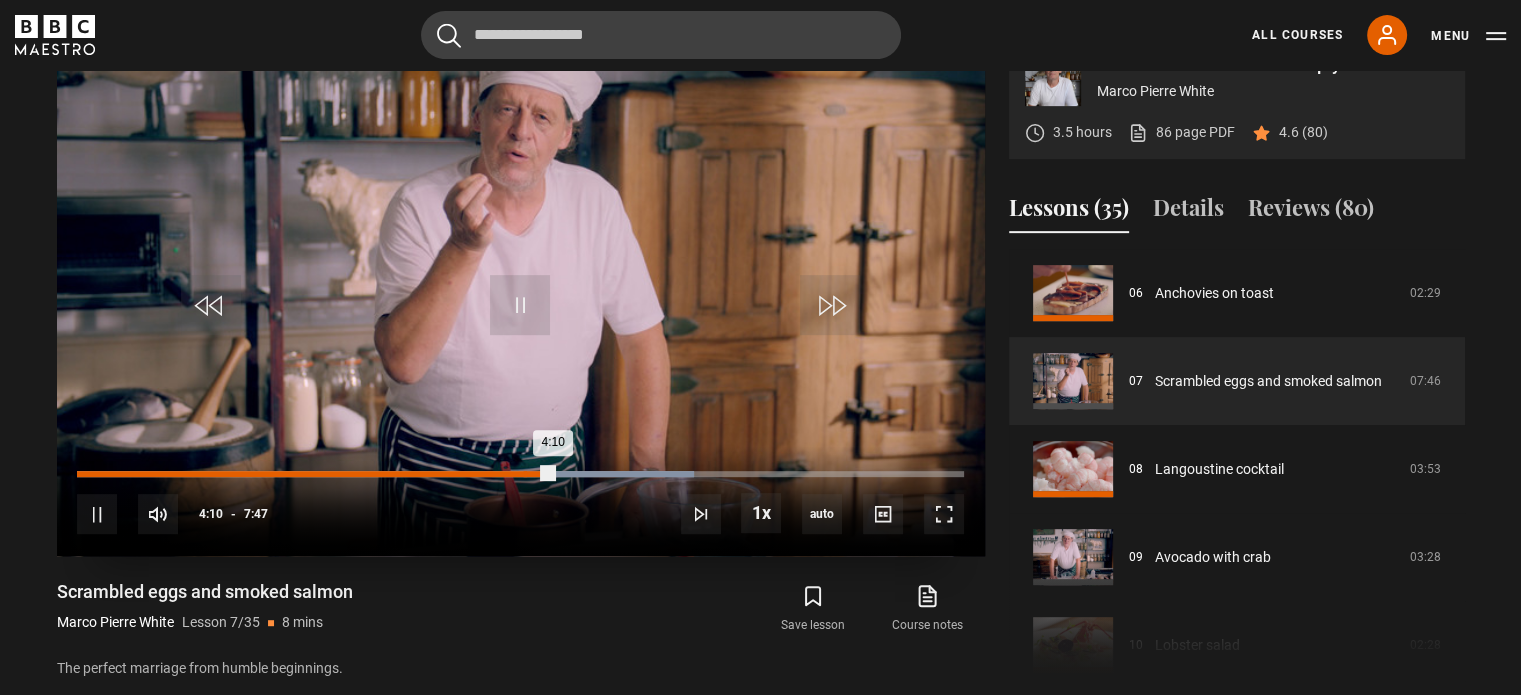 click on "Loaded :  69.59% 4:03 4:10" at bounding box center [520, 474] 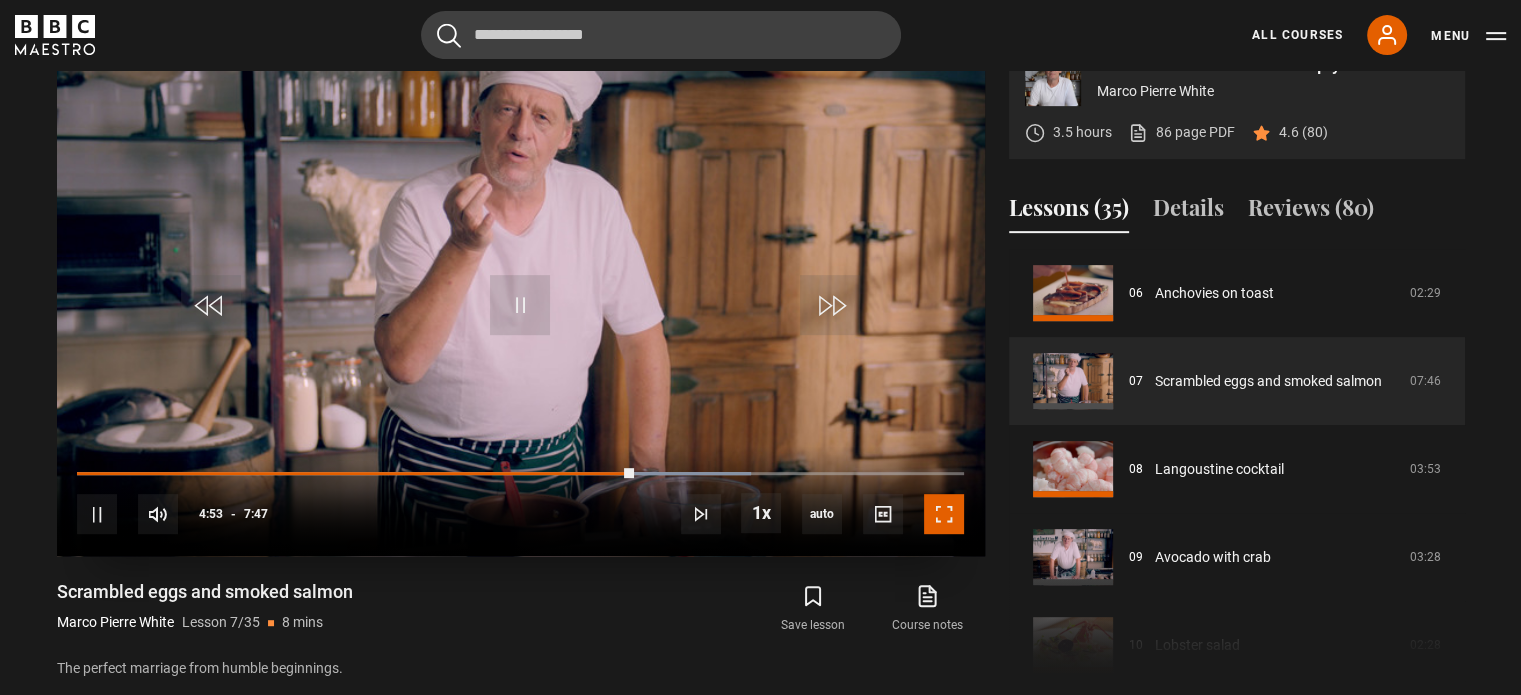 click at bounding box center [944, 514] 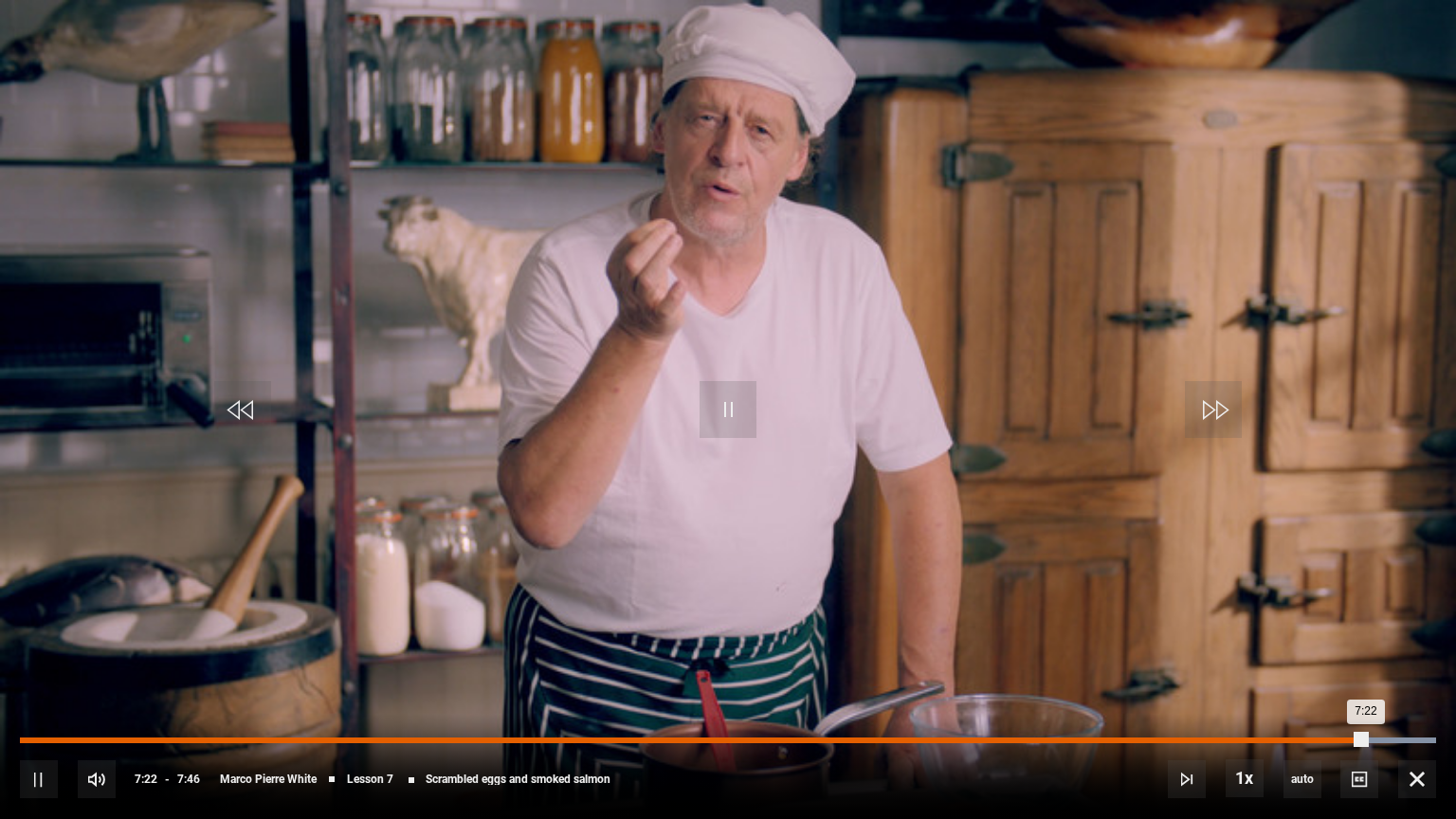 click on "6:34" at bounding box center [1218, 740] 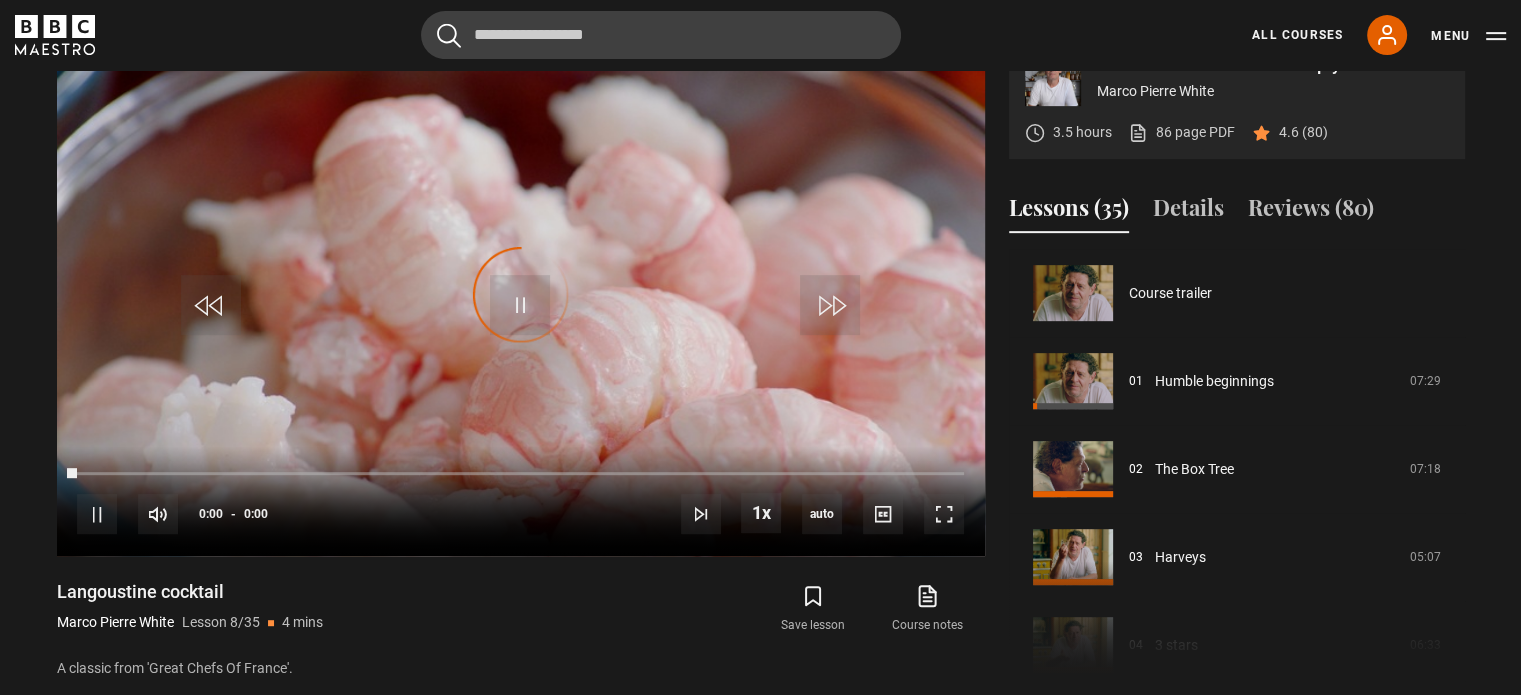 scroll, scrollTop: 616, scrollLeft: 0, axis: vertical 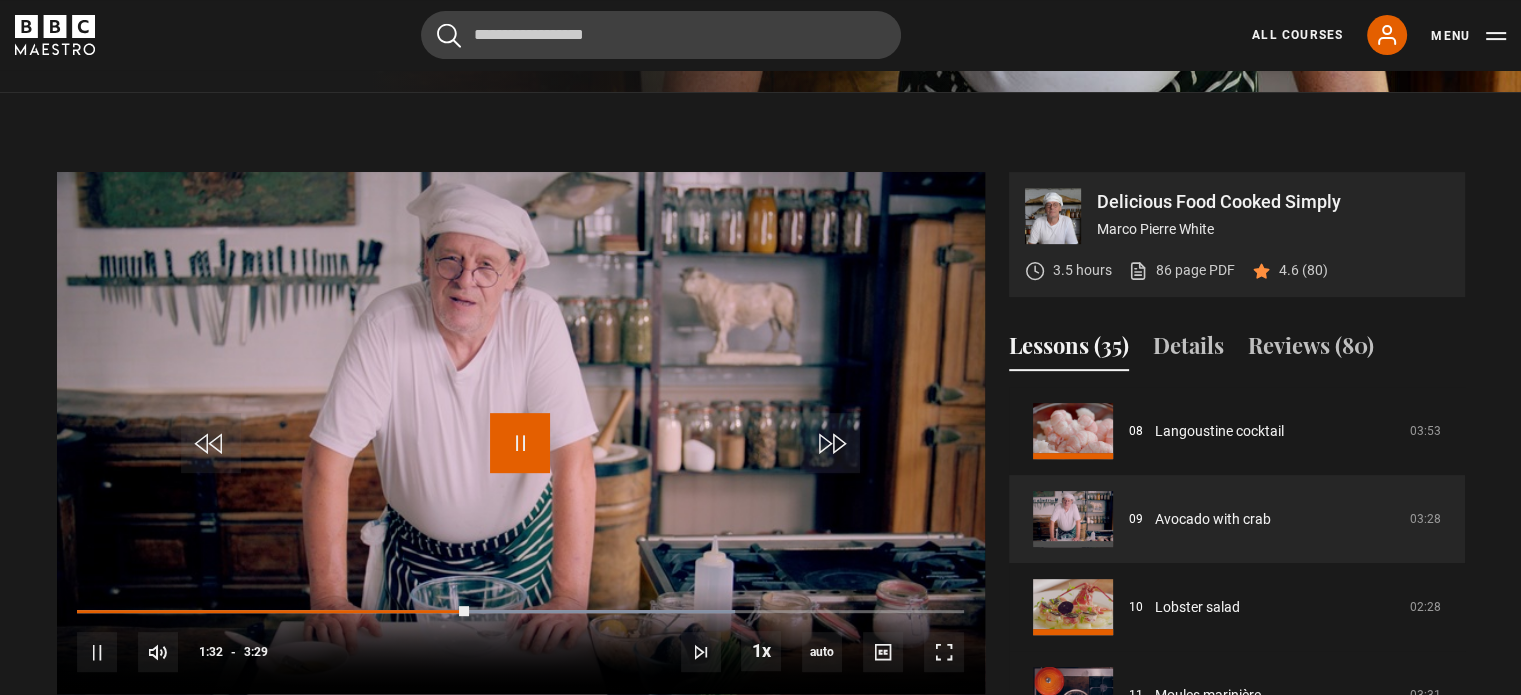 click at bounding box center [520, 443] 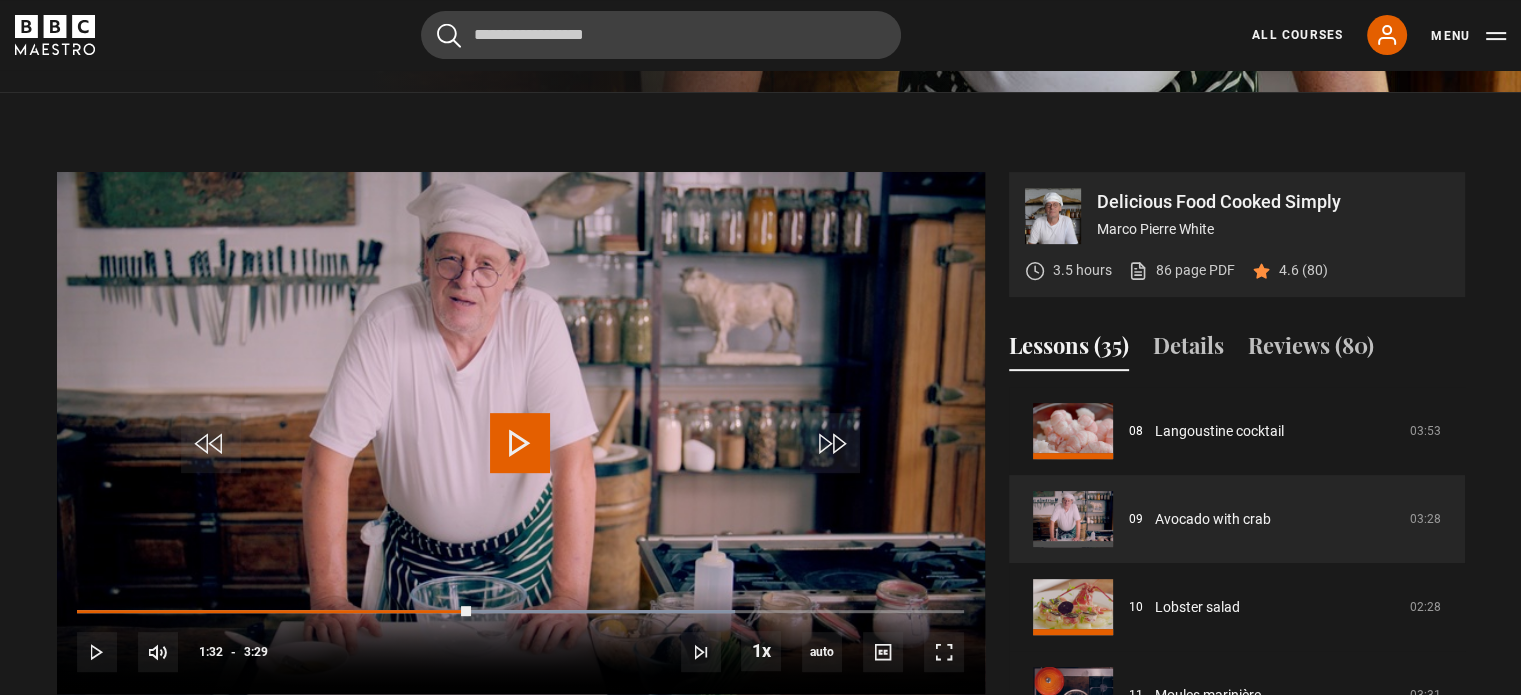 click at bounding box center [521, 433] 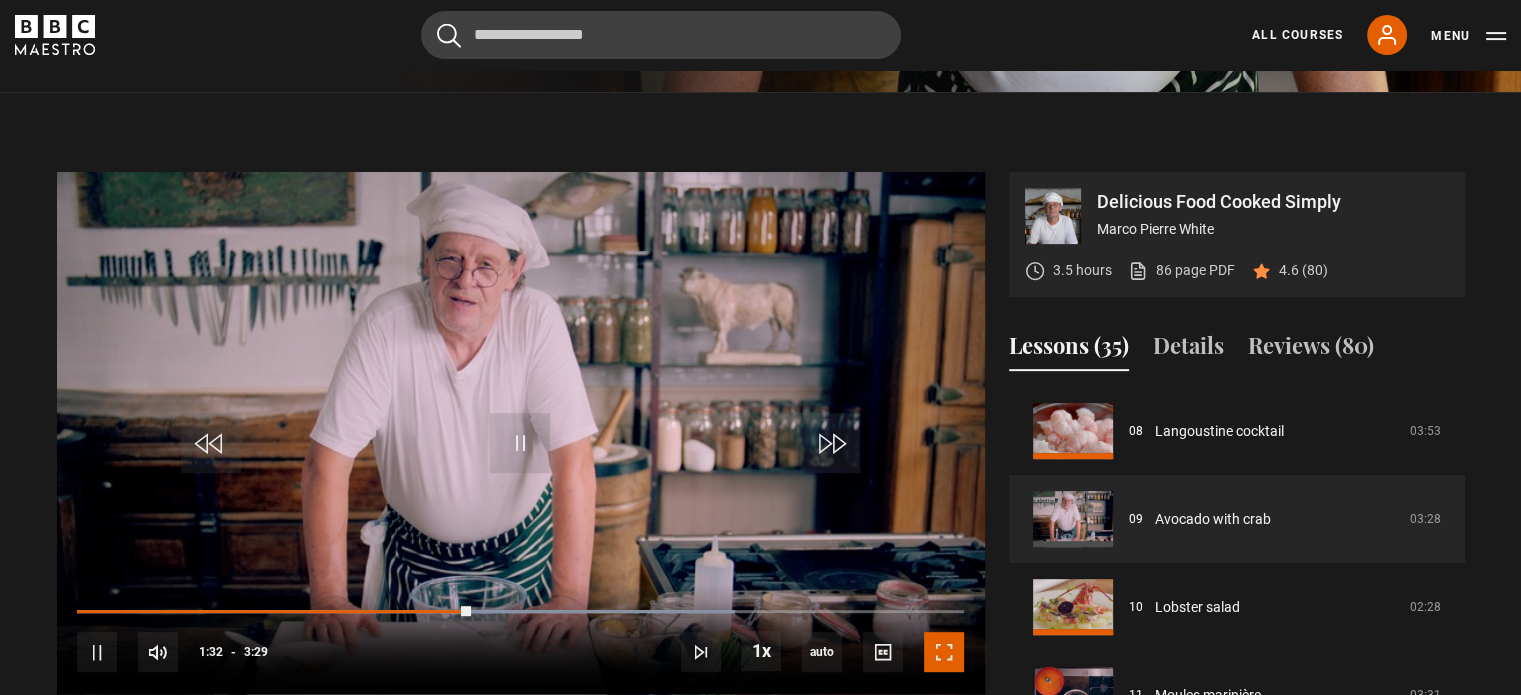 click at bounding box center [944, 652] 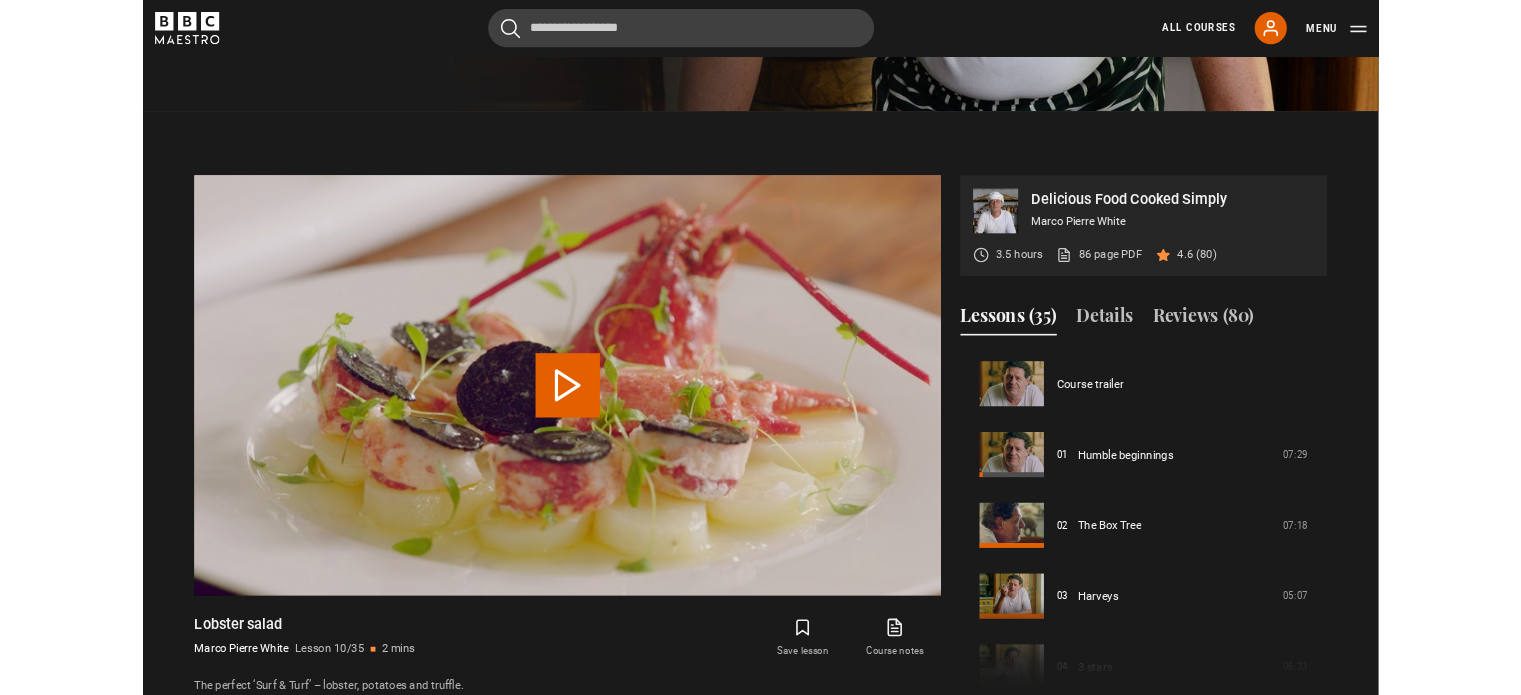 scroll, scrollTop: 874, scrollLeft: 0, axis: vertical 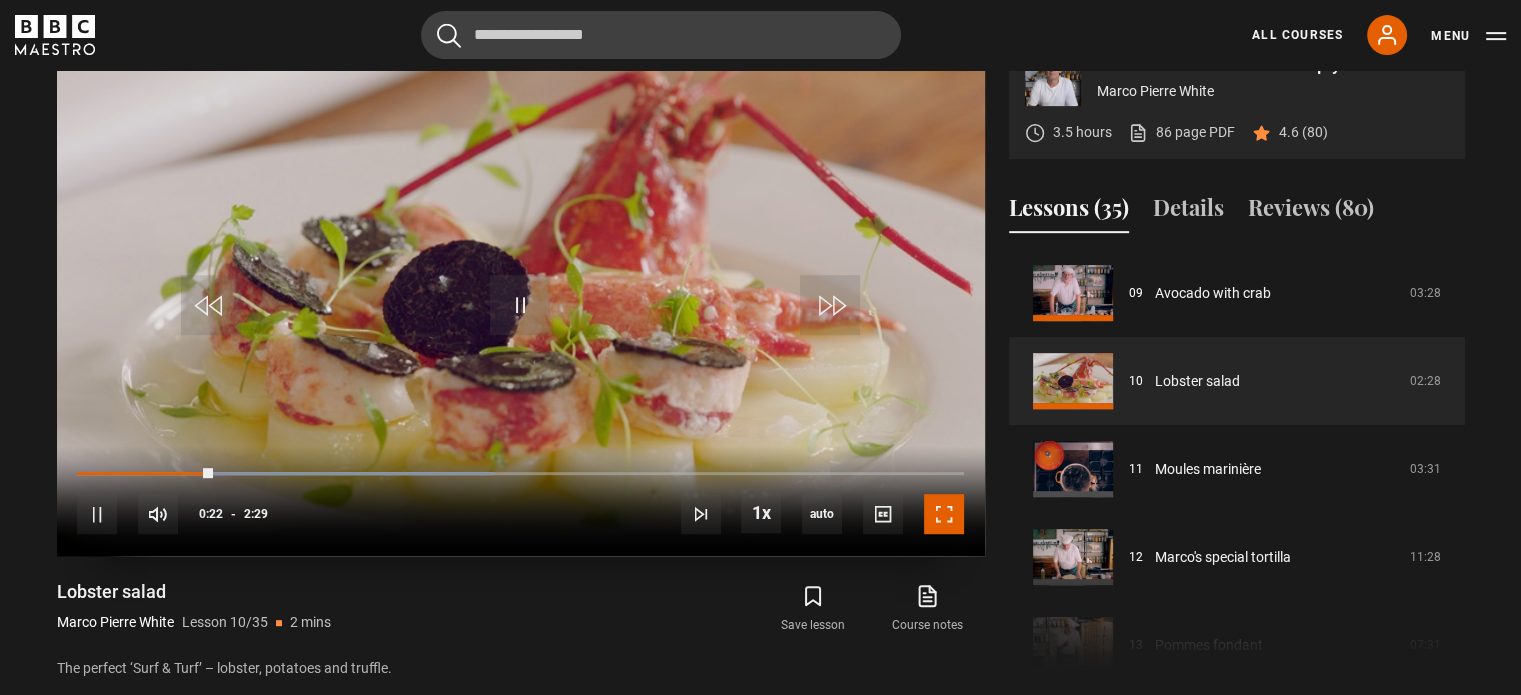click at bounding box center [944, 514] 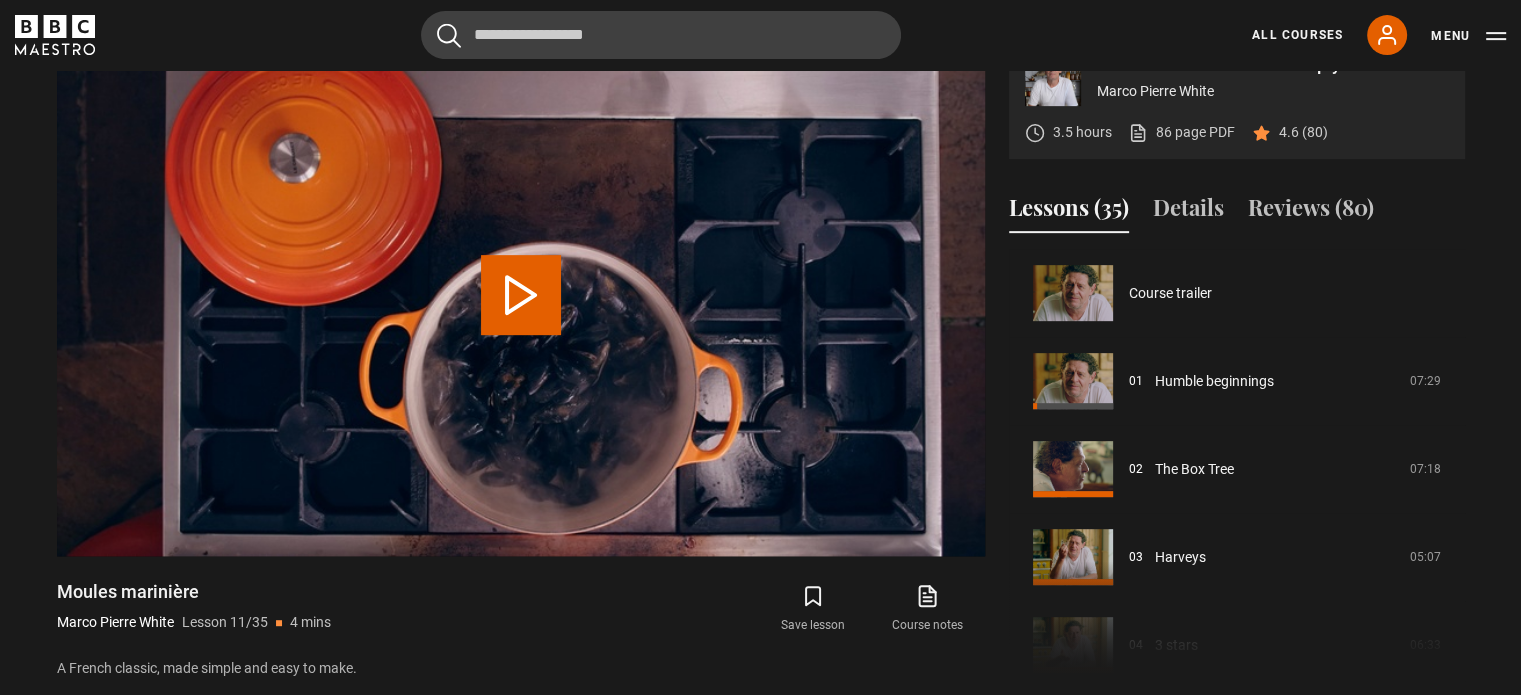 scroll, scrollTop: 880, scrollLeft: 0, axis: vertical 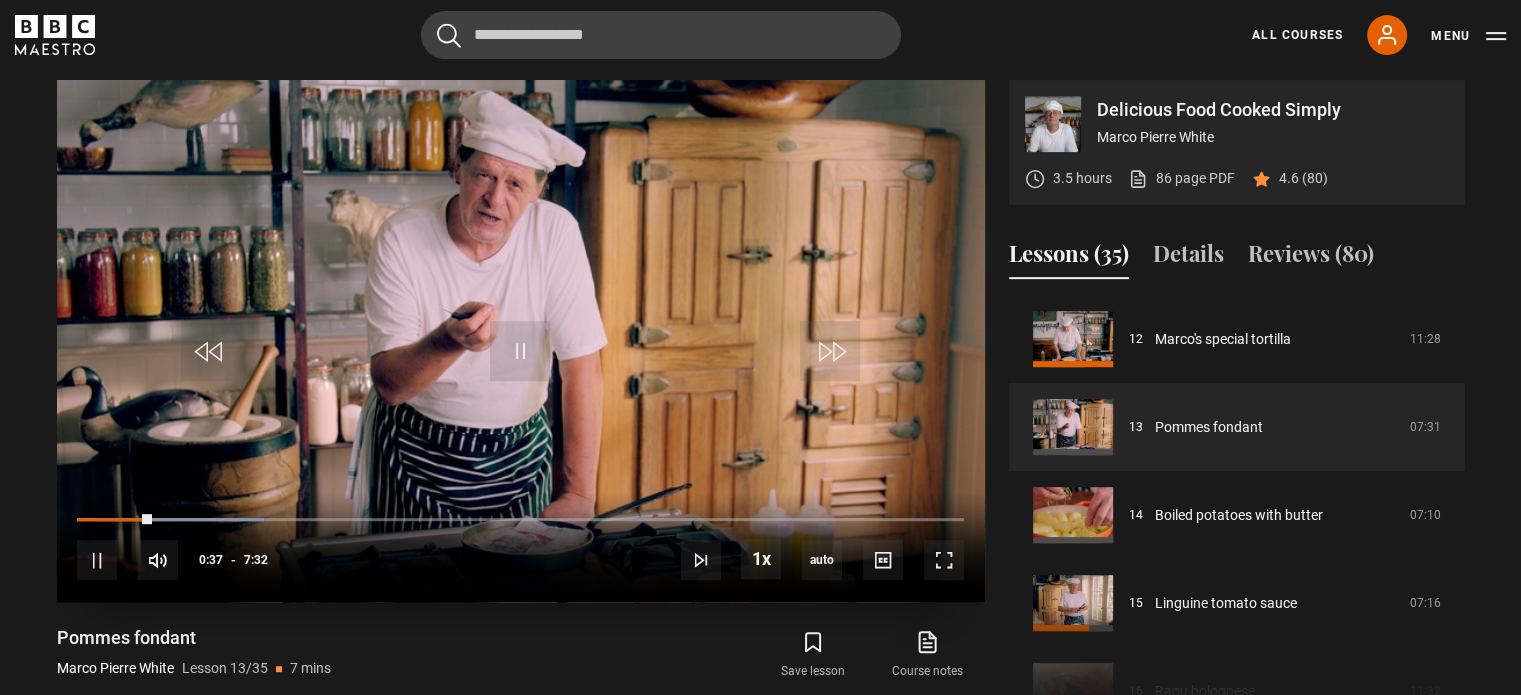 click at bounding box center (521, 341) 